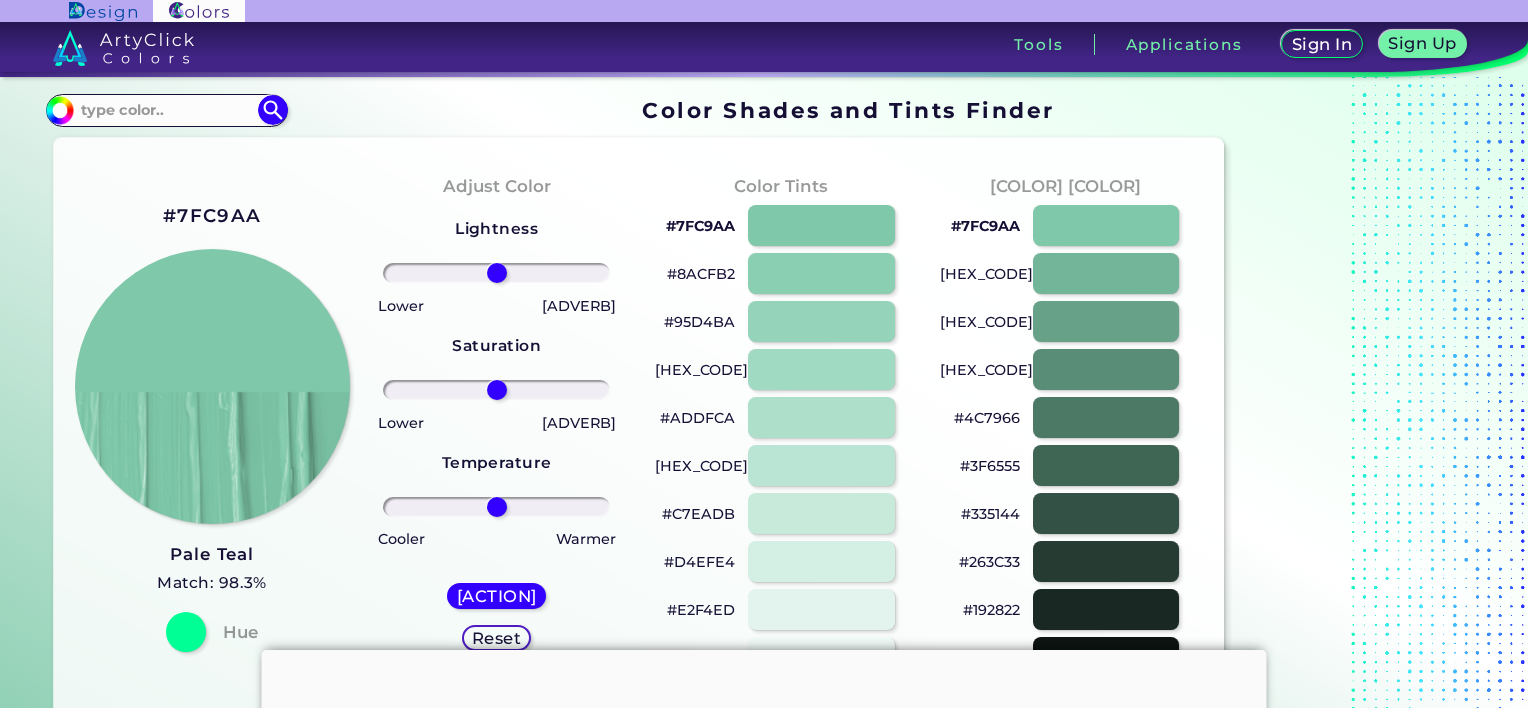 scroll, scrollTop: 0, scrollLeft: 0, axis: both 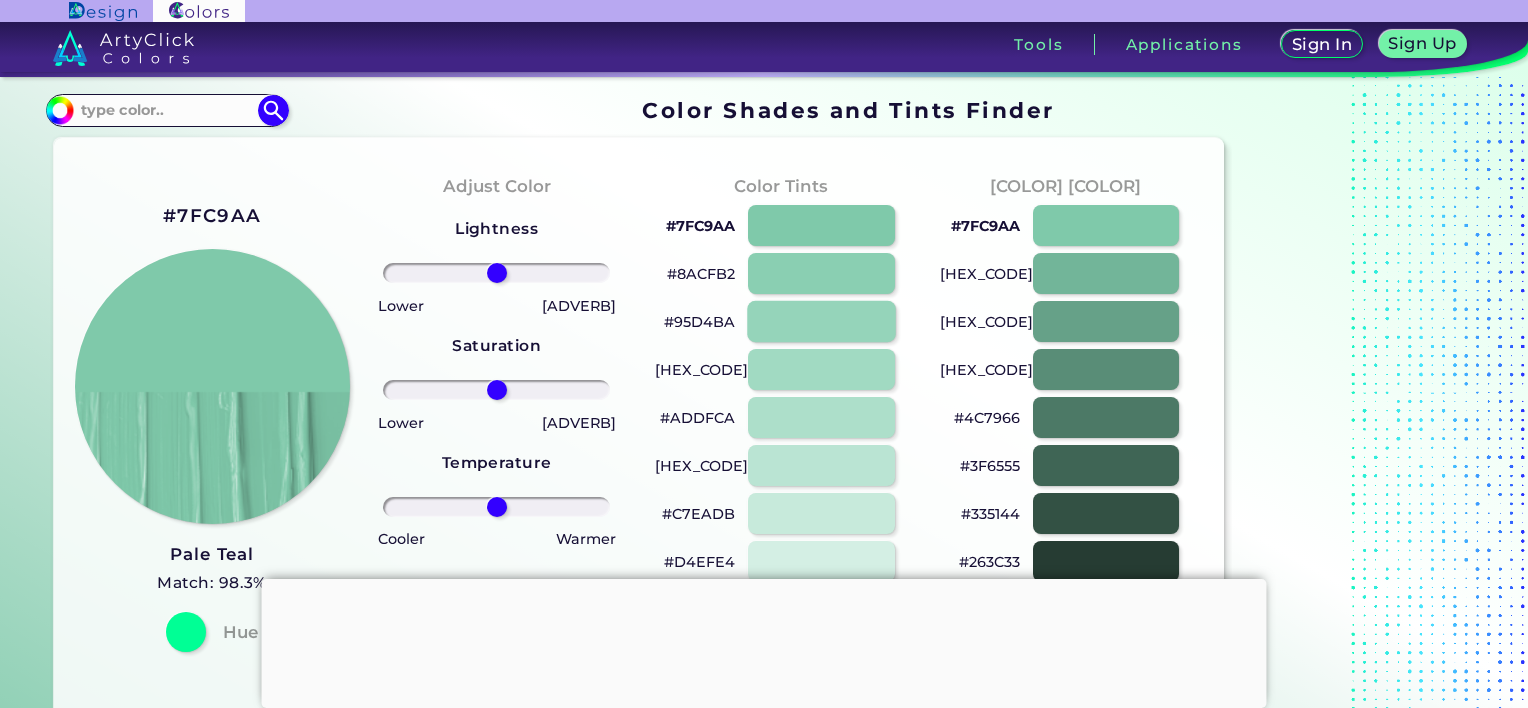click at bounding box center [821, 321] 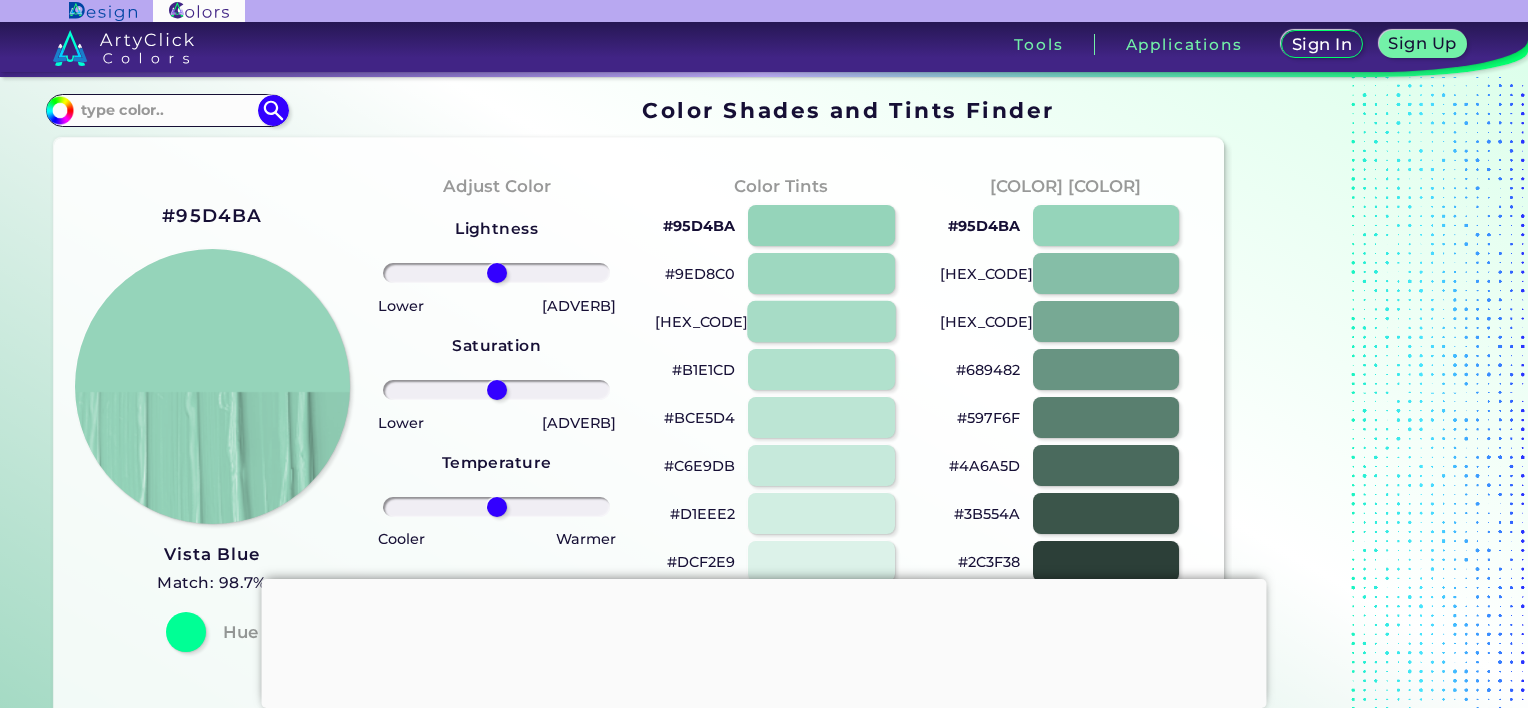 click at bounding box center (821, 321) 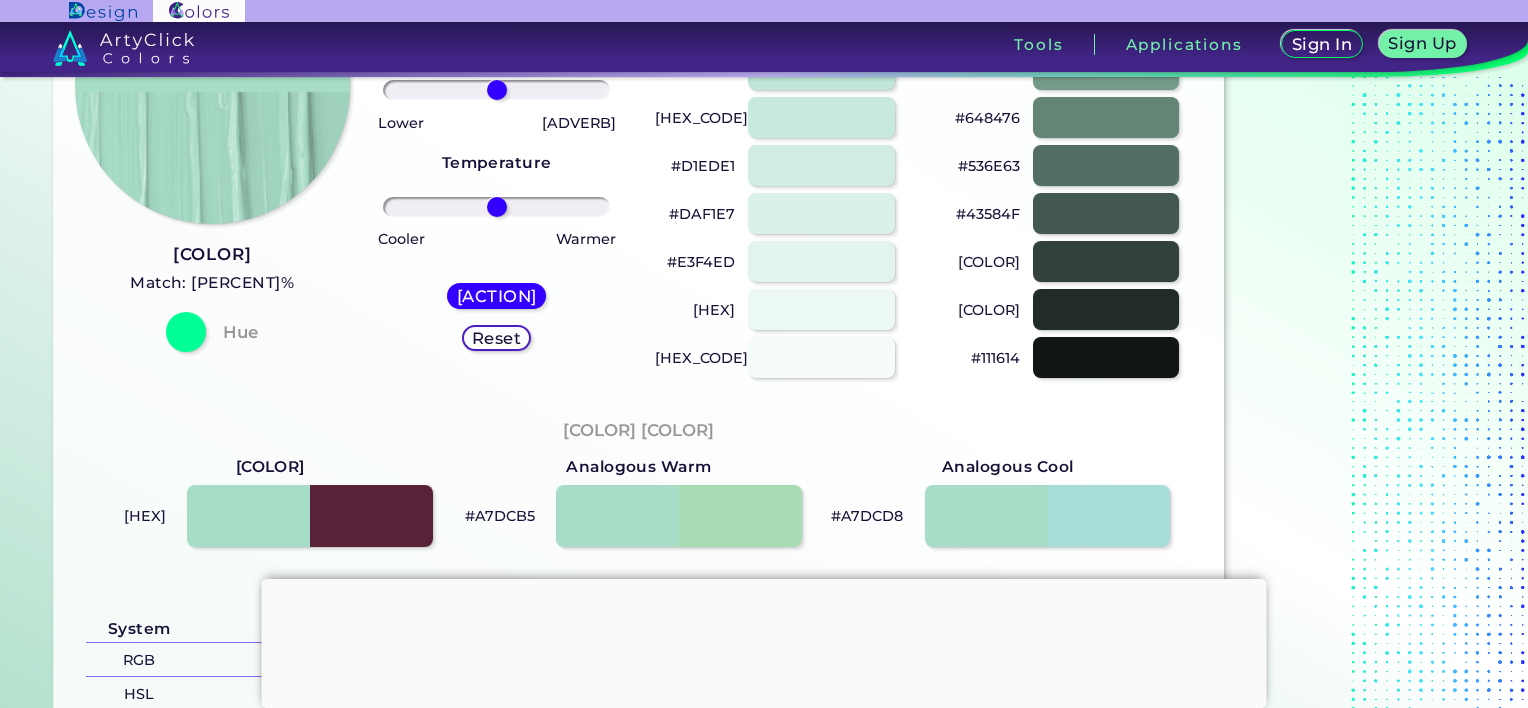 scroll, scrollTop: 0, scrollLeft: 0, axis: both 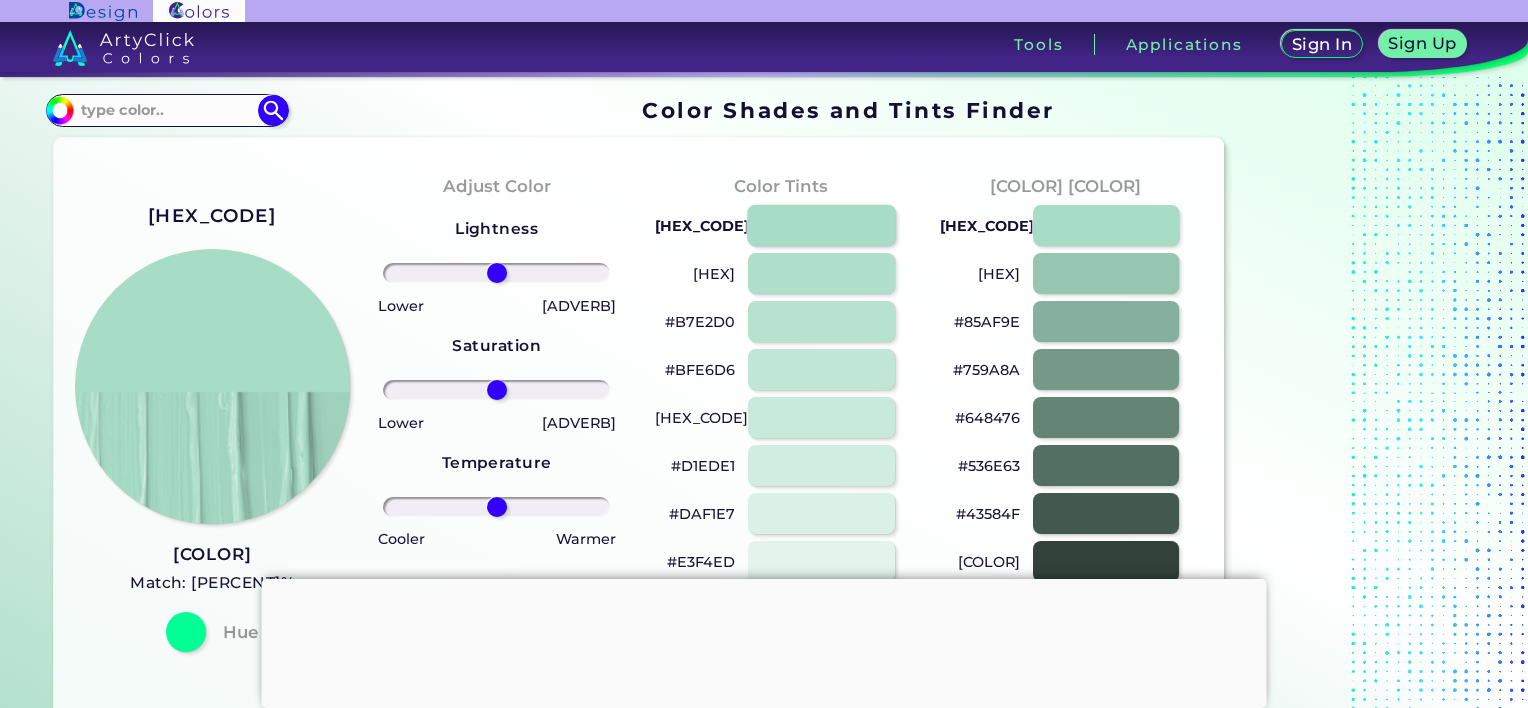 click at bounding box center [821, 225] 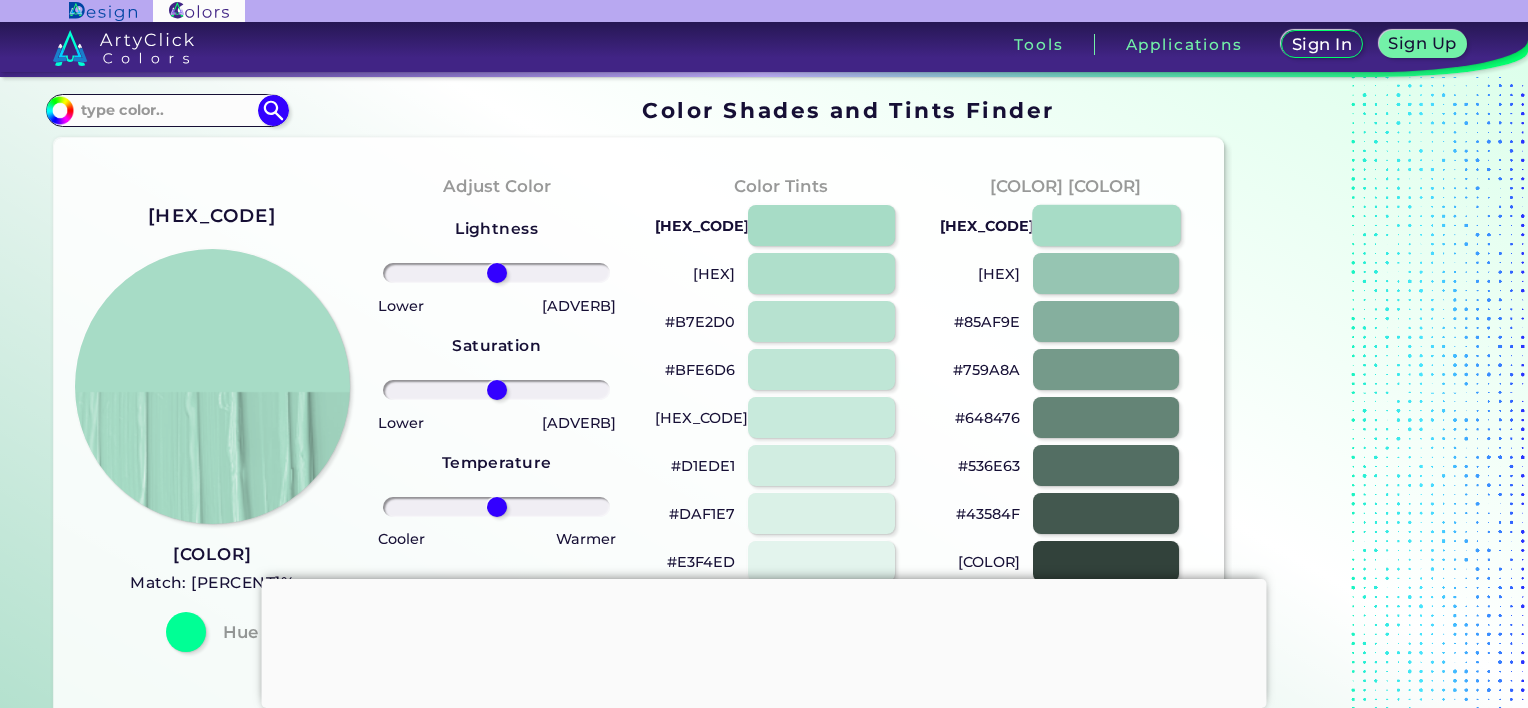 click at bounding box center (1106, 225) 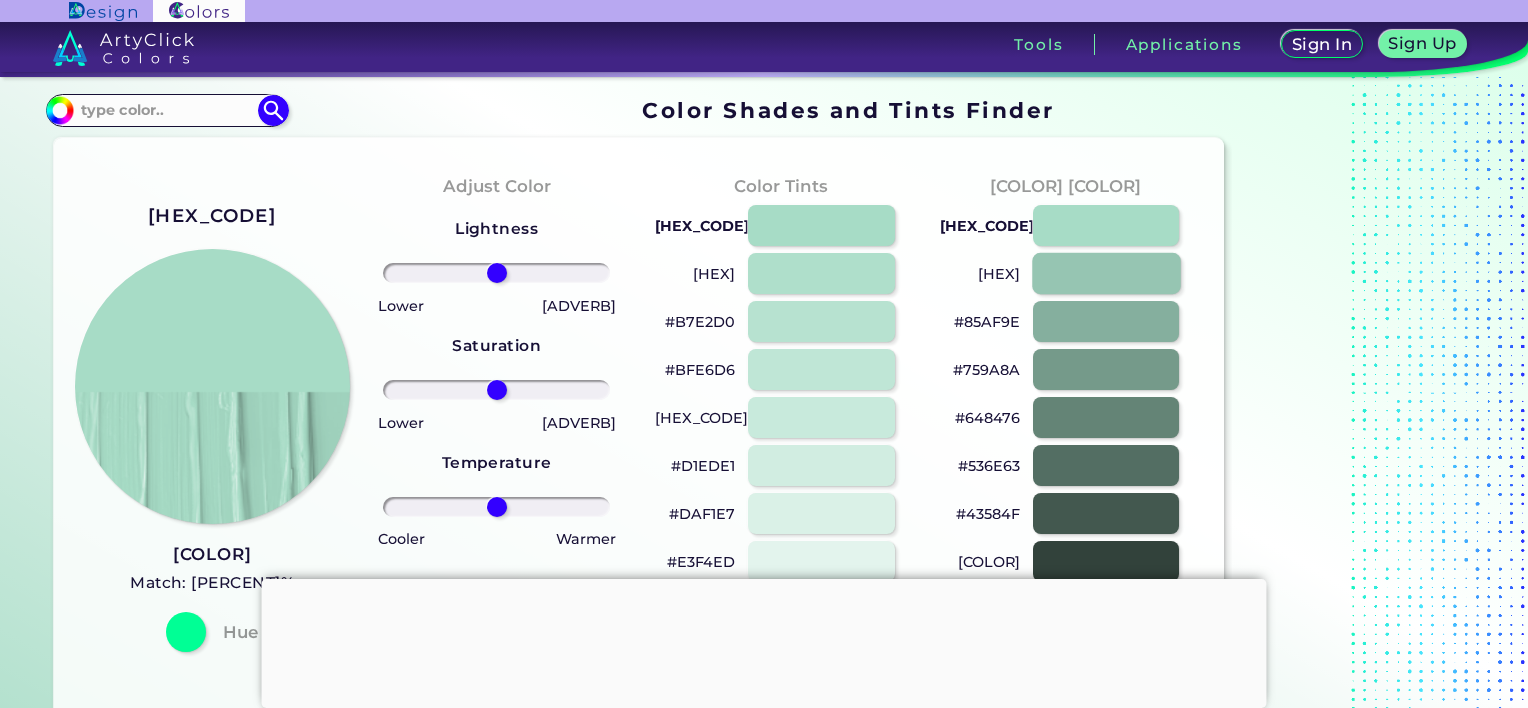 click at bounding box center [1106, 273] 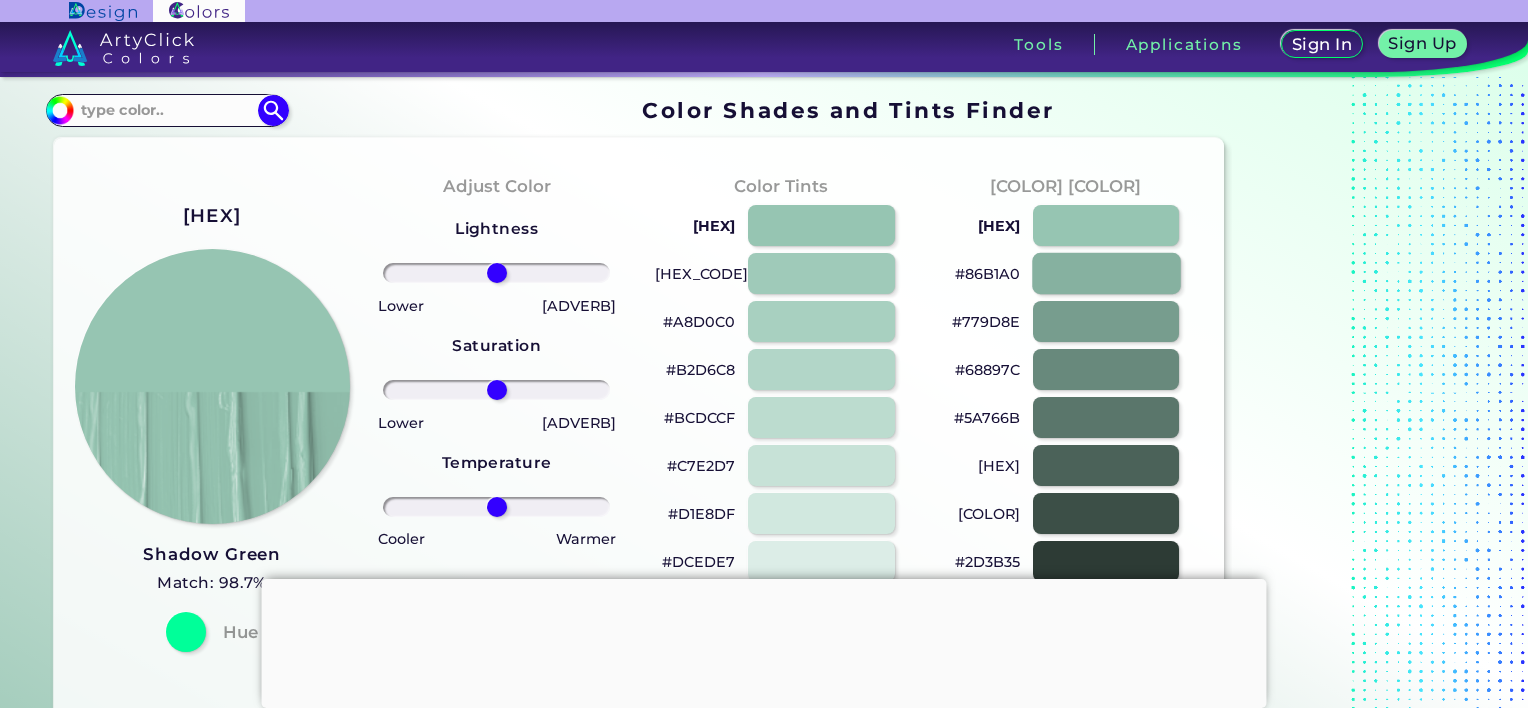 click at bounding box center (1106, 273) 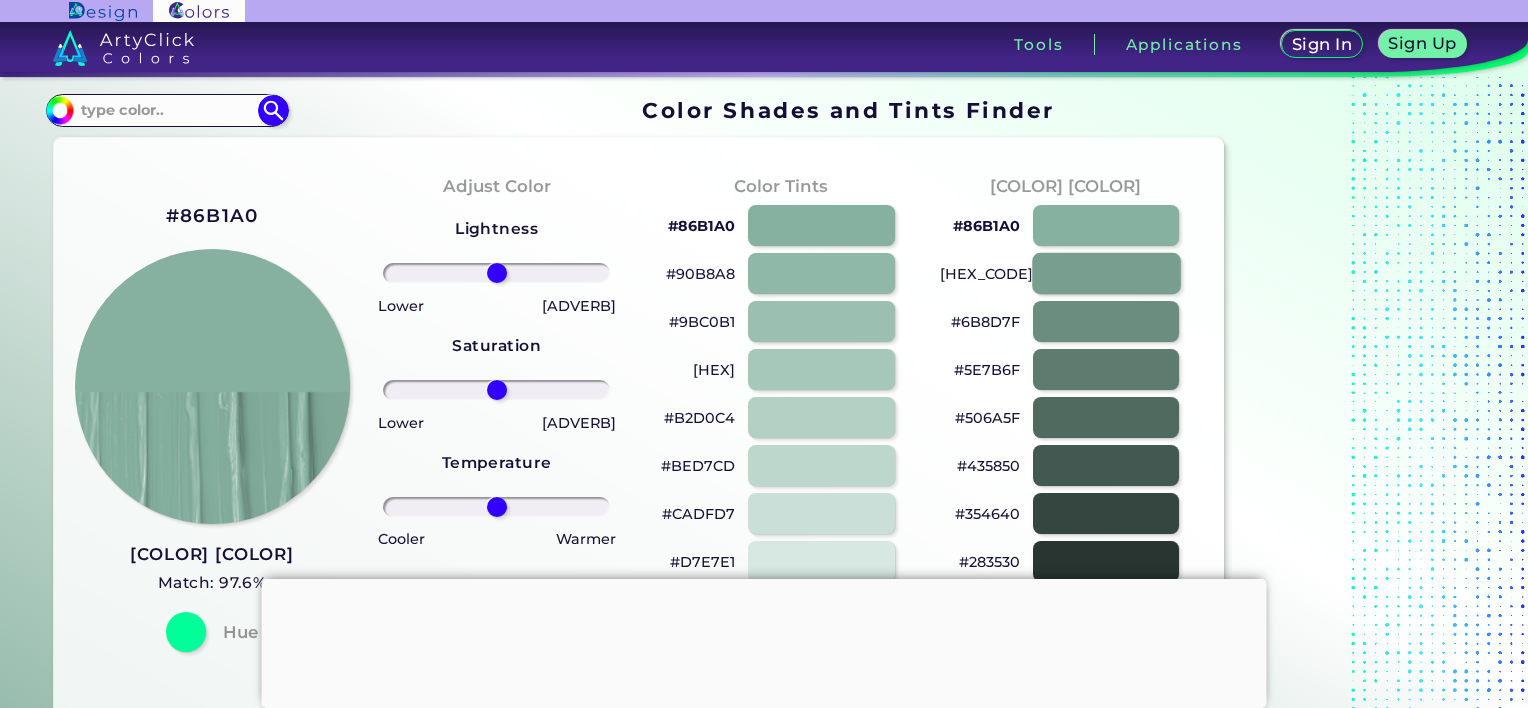 click at bounding box center [1106, 273] 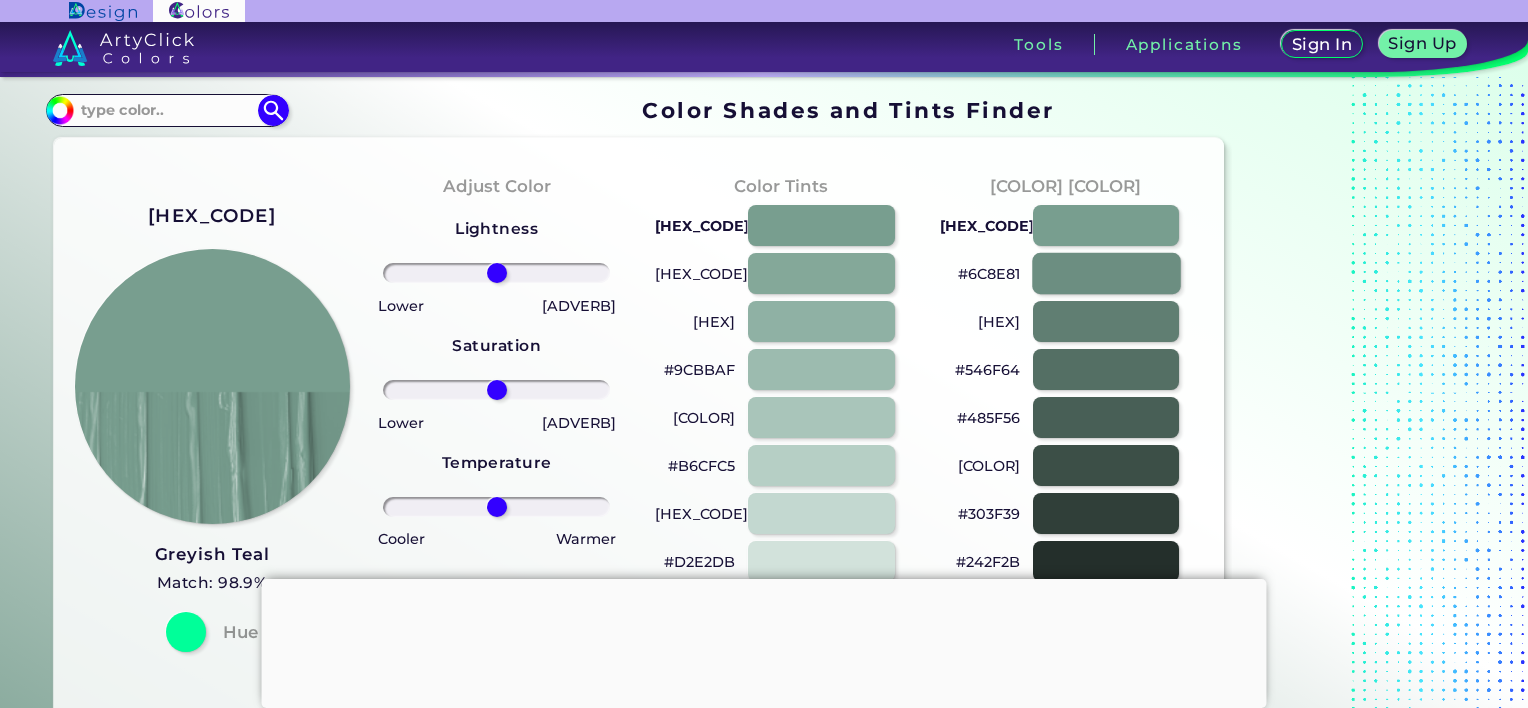 click at bounding box center [1106, 273] 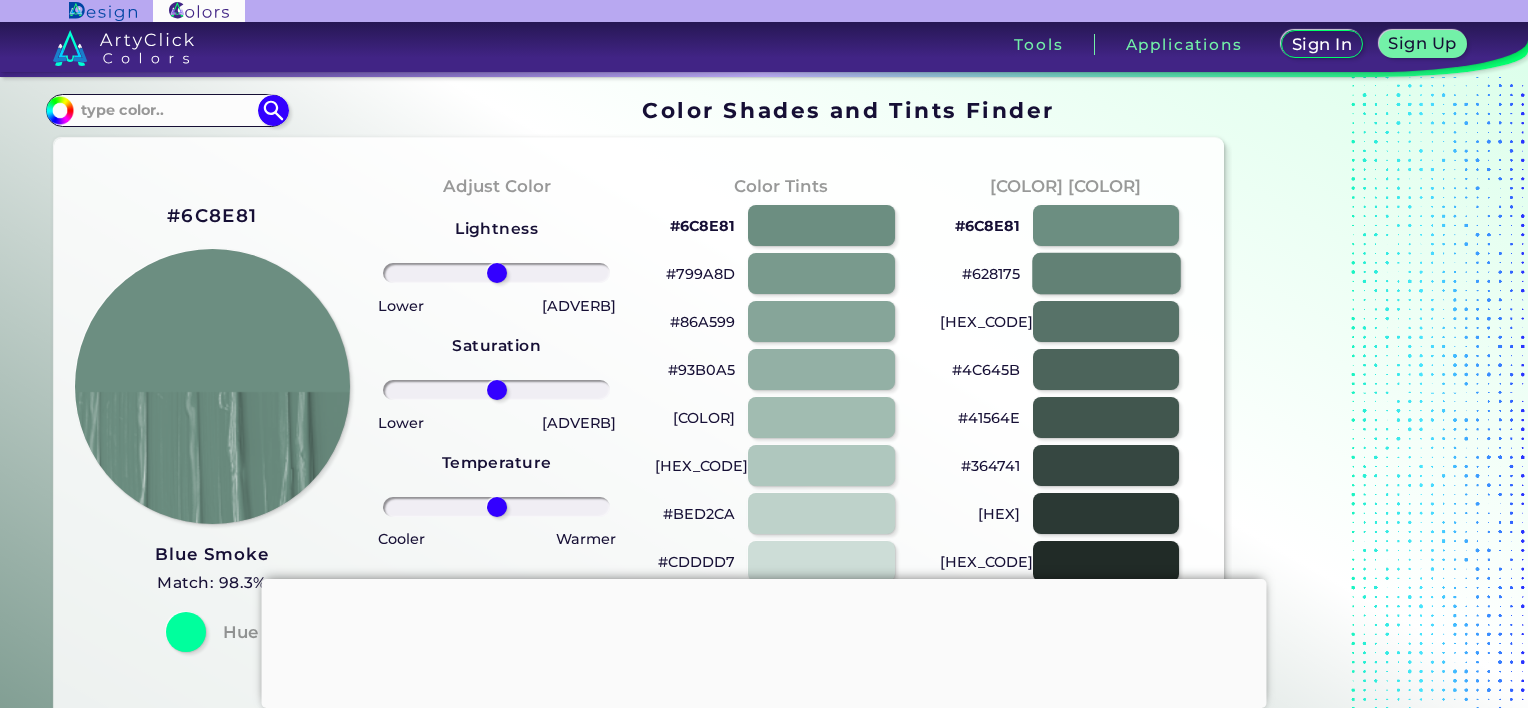 click at bounding box center (1106, 273) 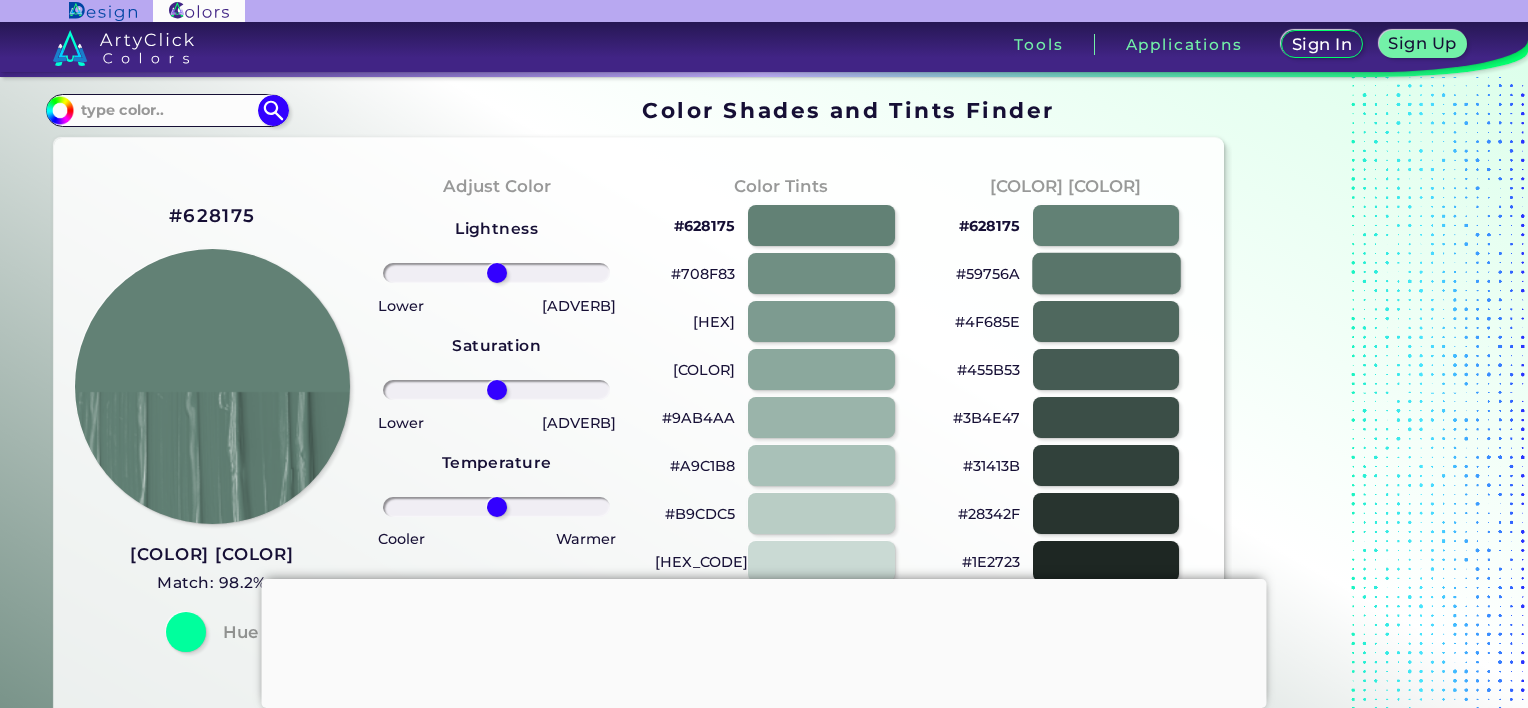 click at bounding box center [1106, 273] 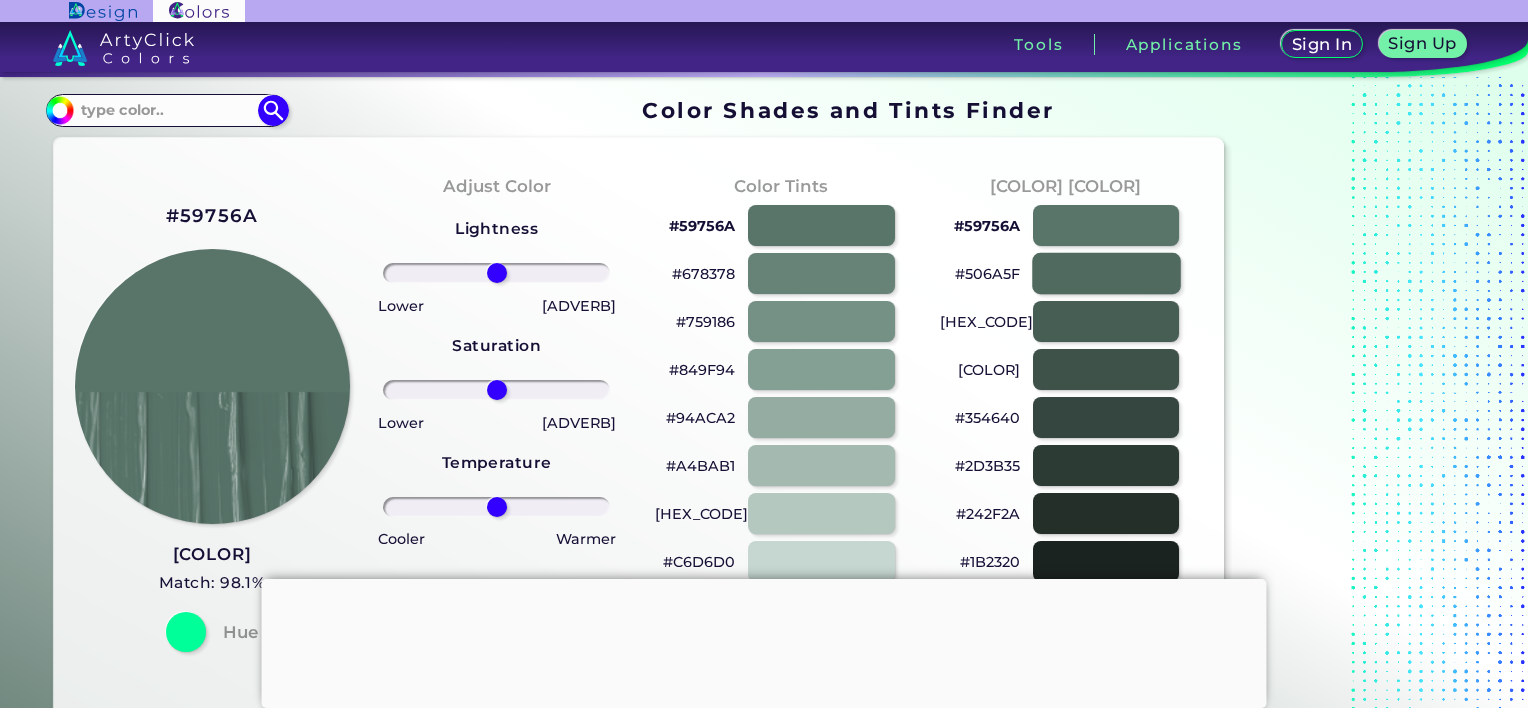 click at bounding box center (1106, 273) 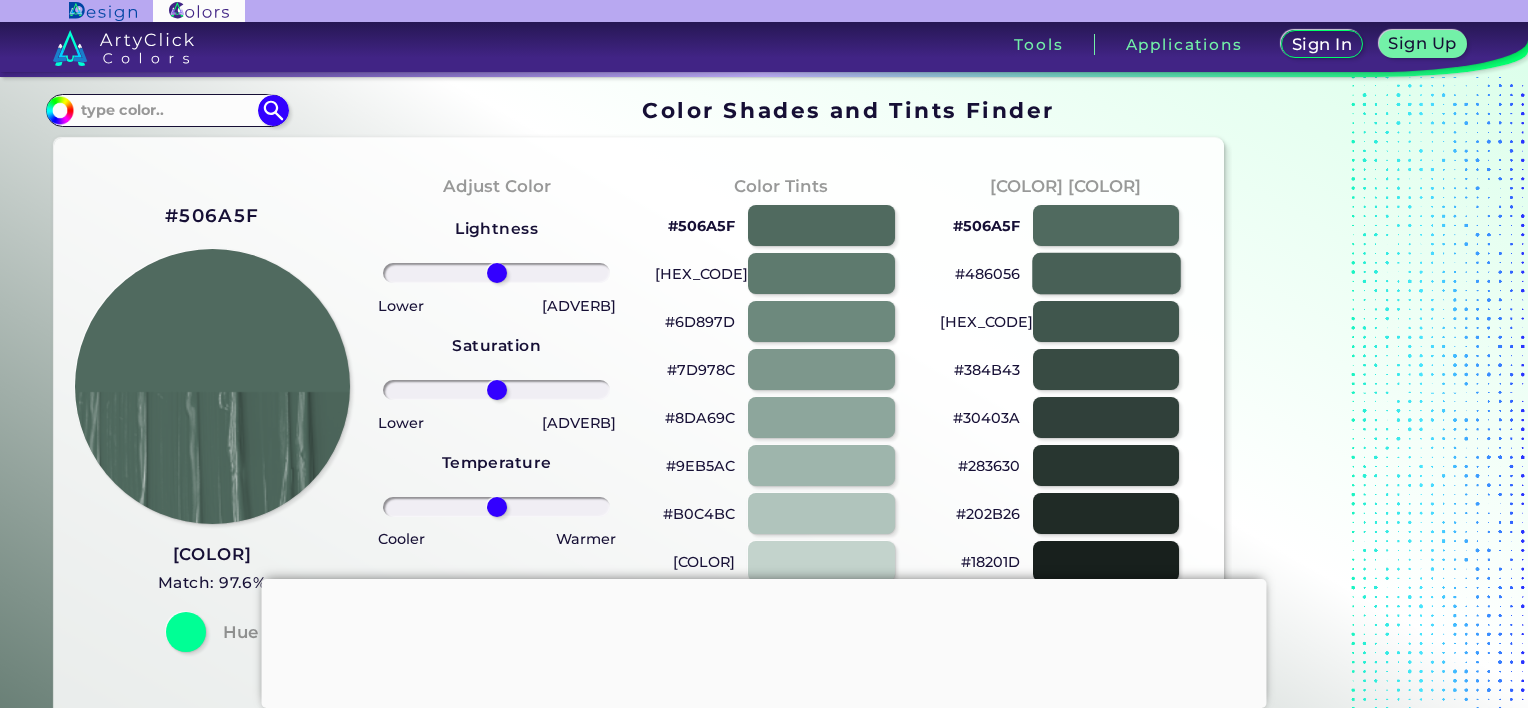 click at bounding box center (1106, 273) 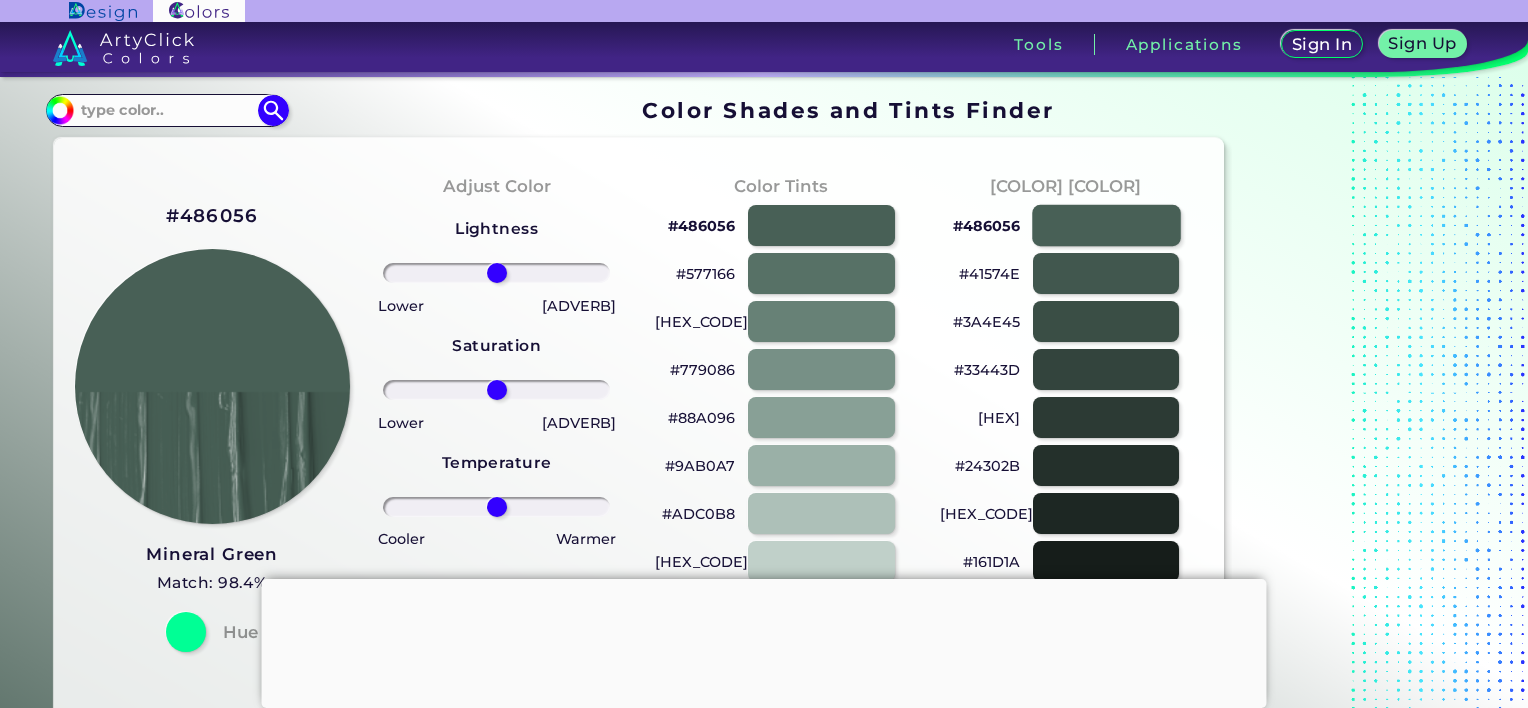 click at bounding box center [1106, 225] 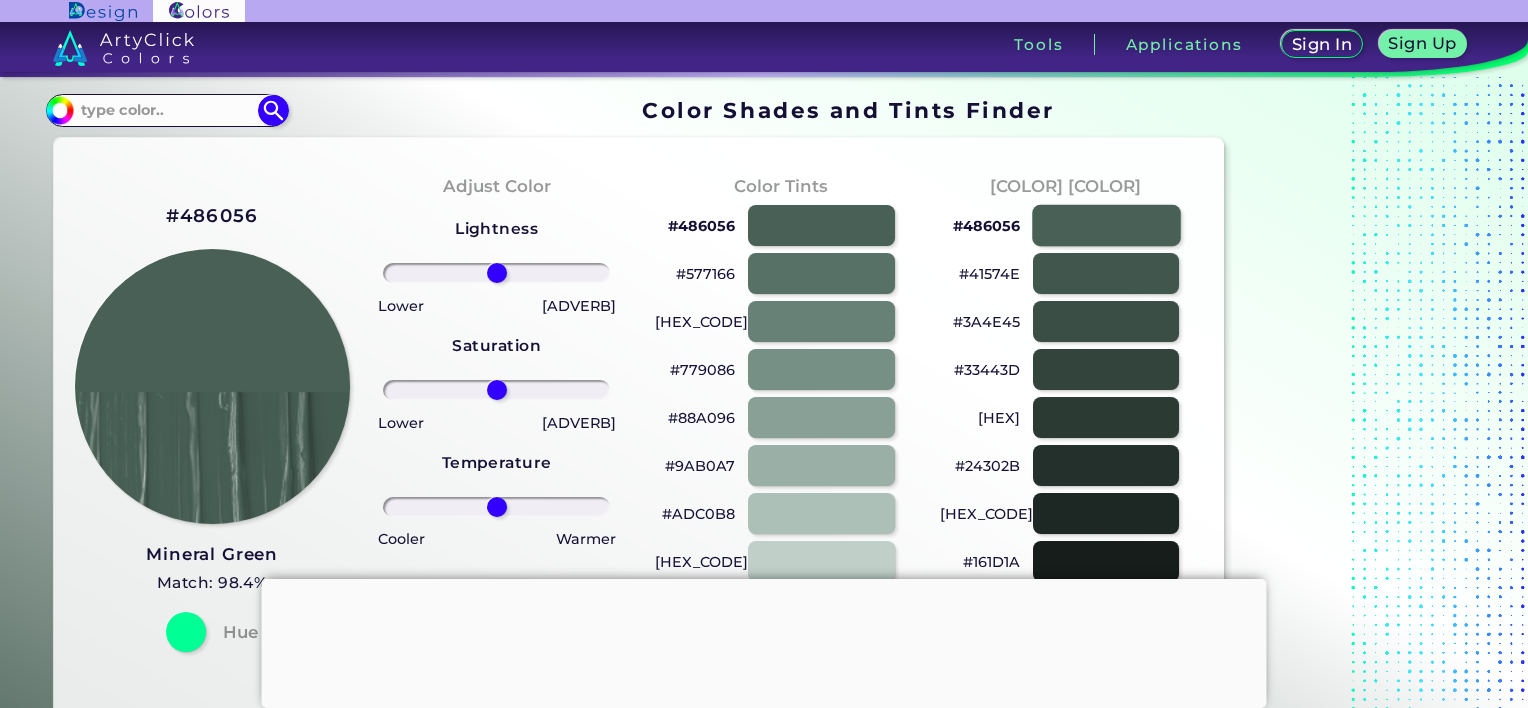 click at bounding box center (1106, 225) 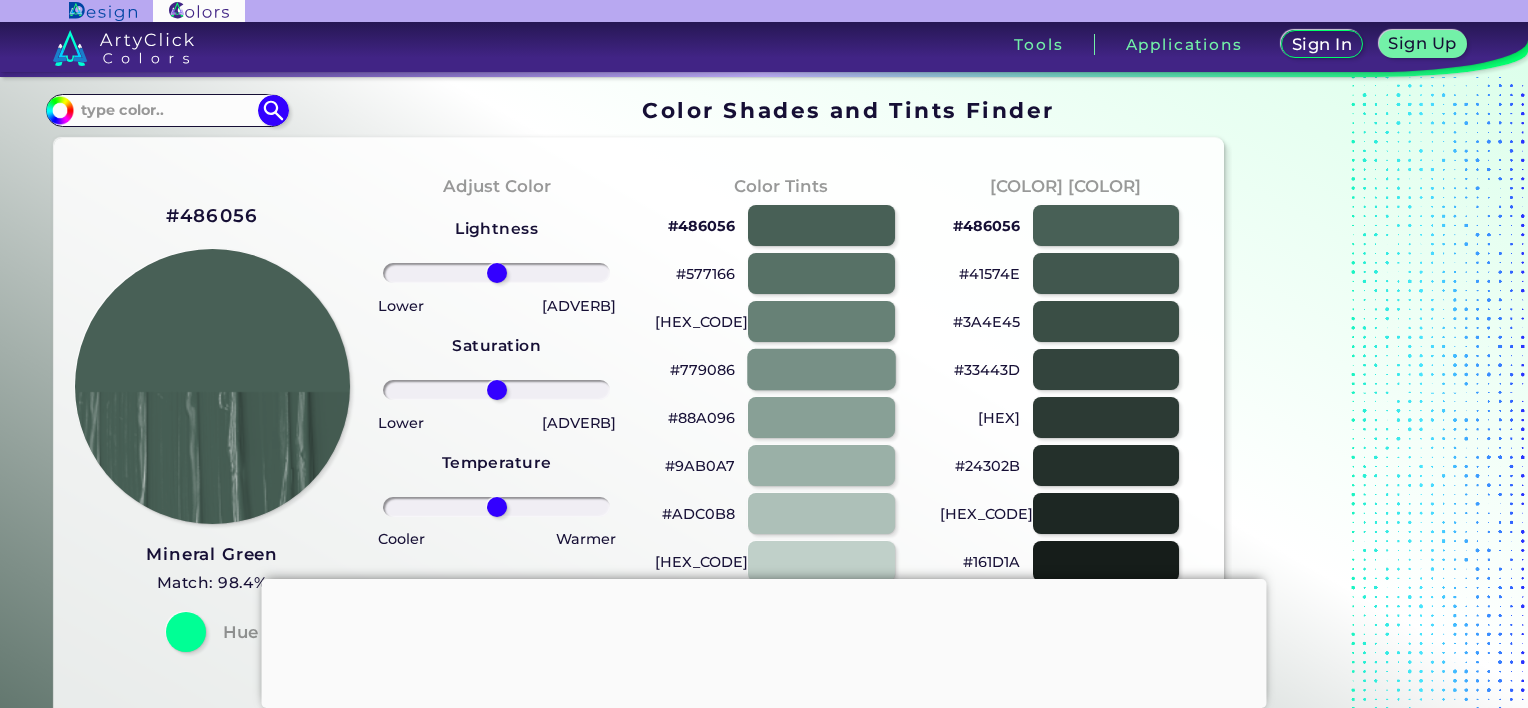 click at bounding box center [821, 369] 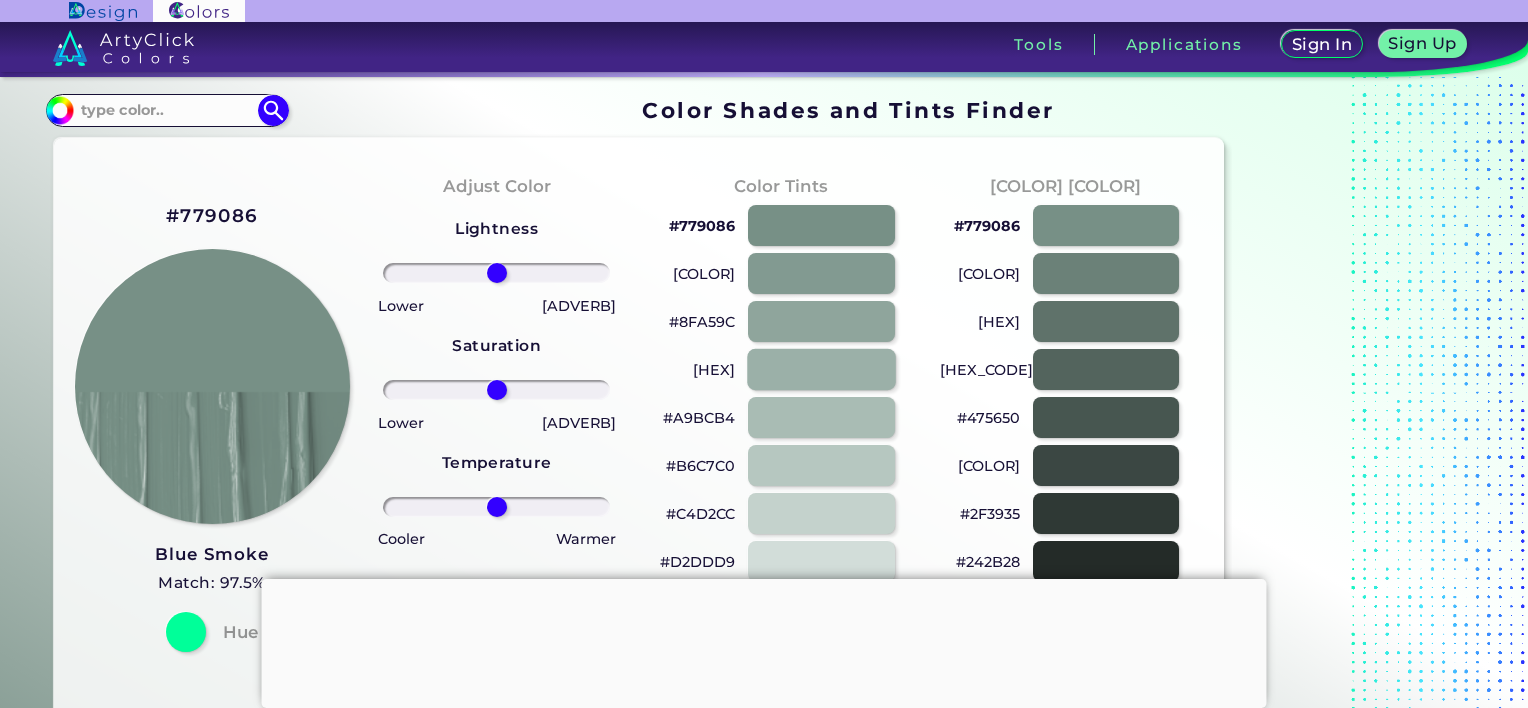 click at bounding box center (821, 369) 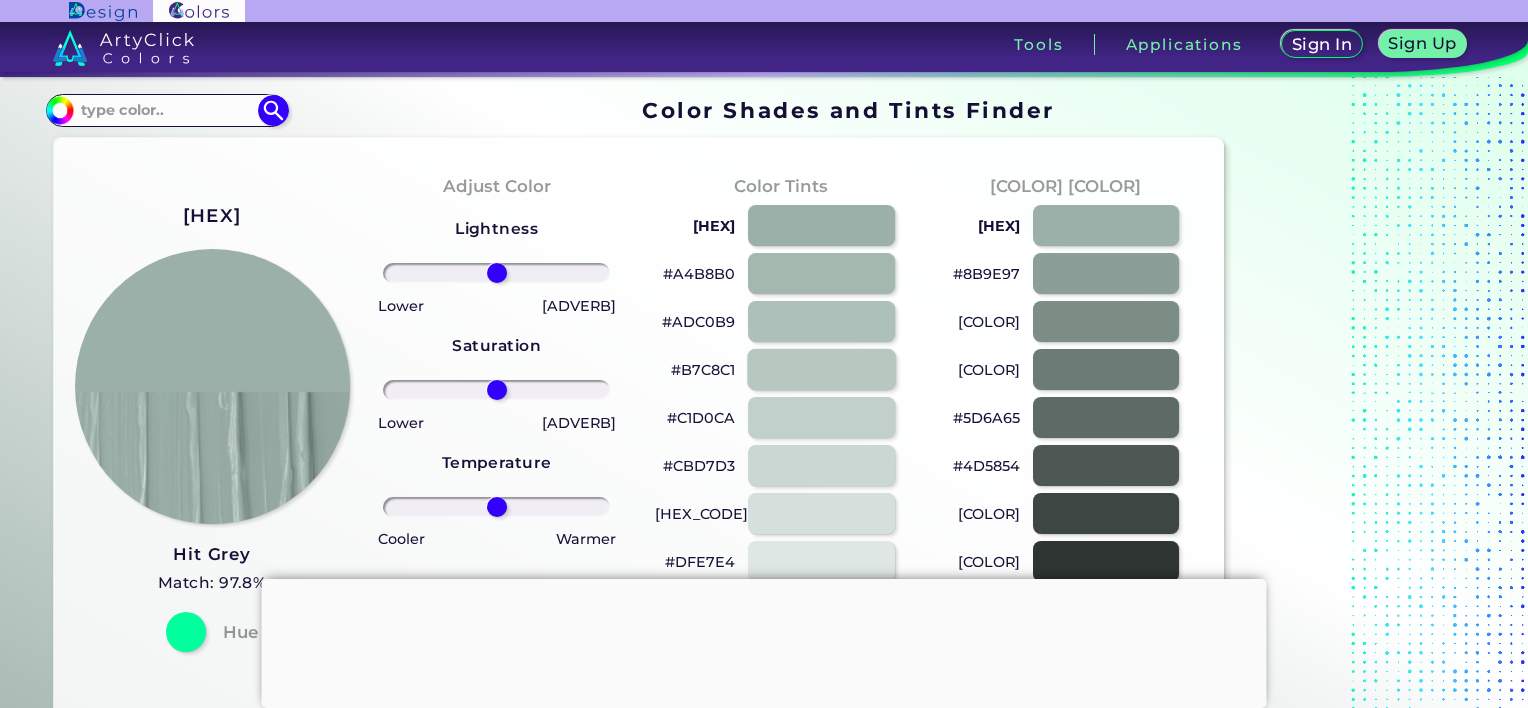 click at bounding box center [821, 369] 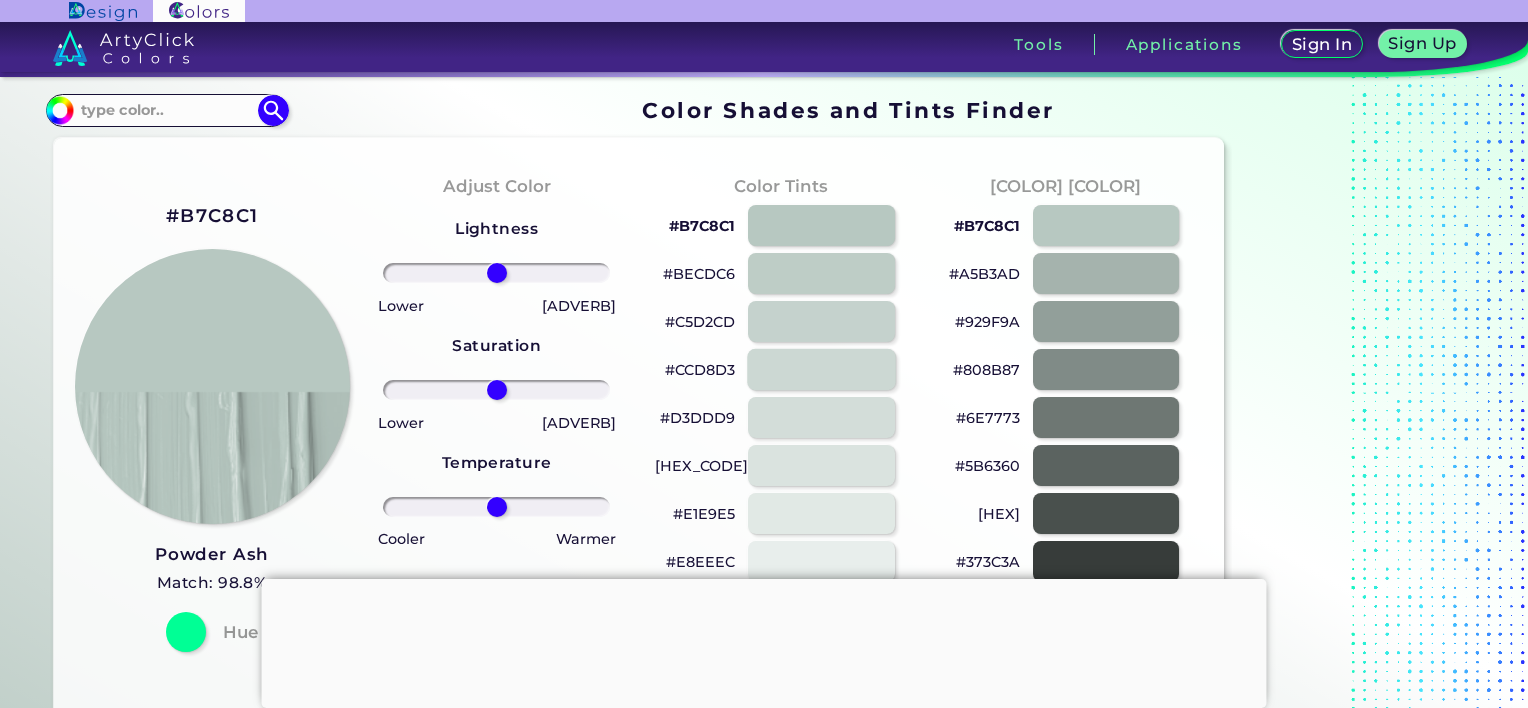click at bounding box center [821, 369] 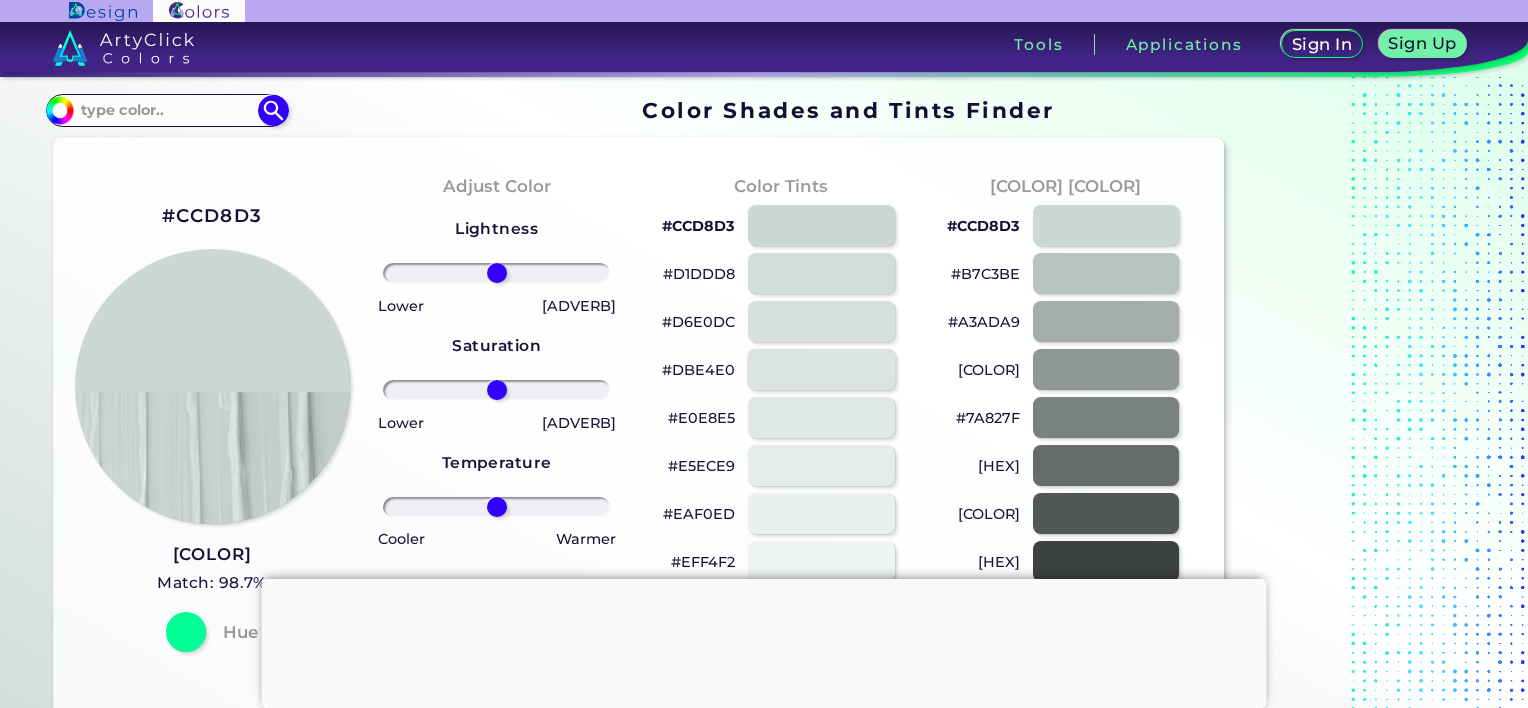 click at bounding box center [821, 369] 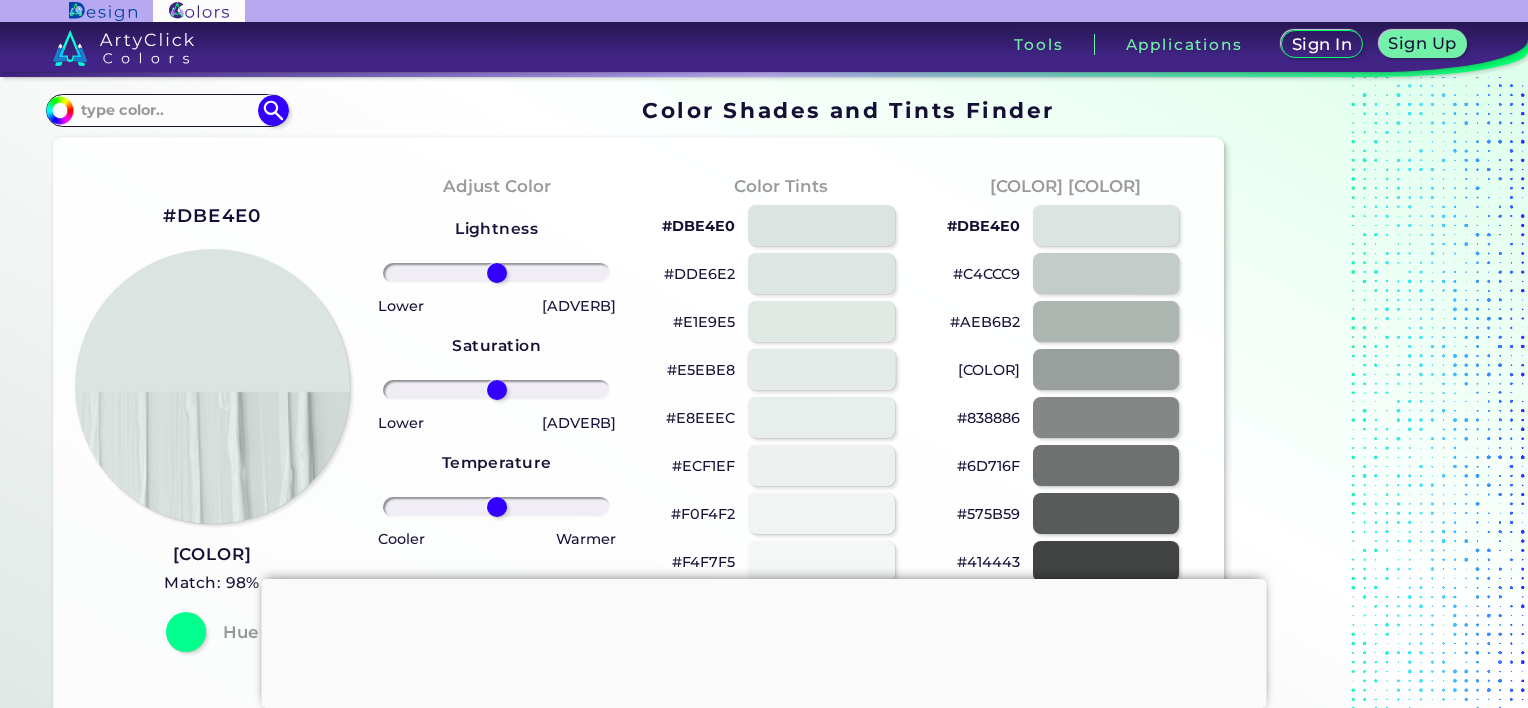 click at bounding box center (821, 369) 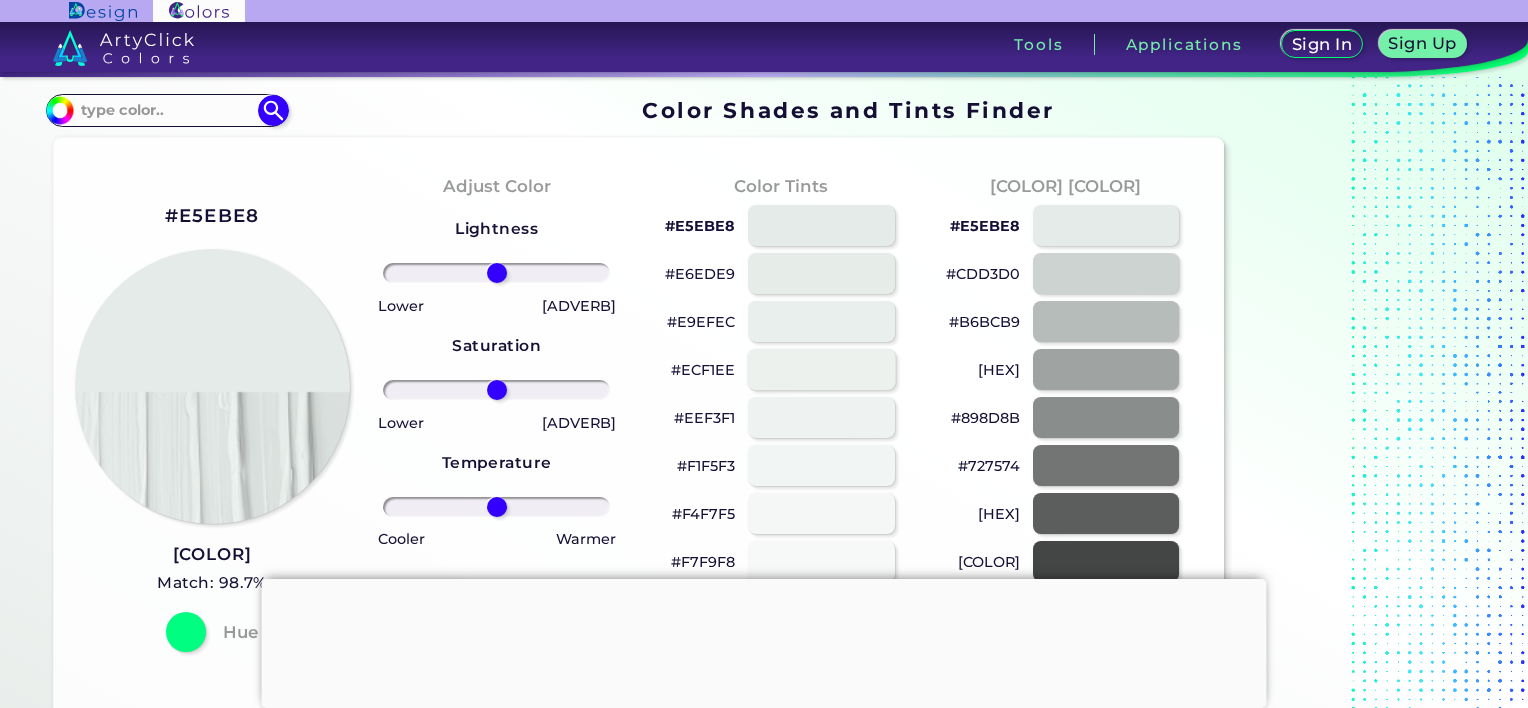 click at bounding box center [821, 369] 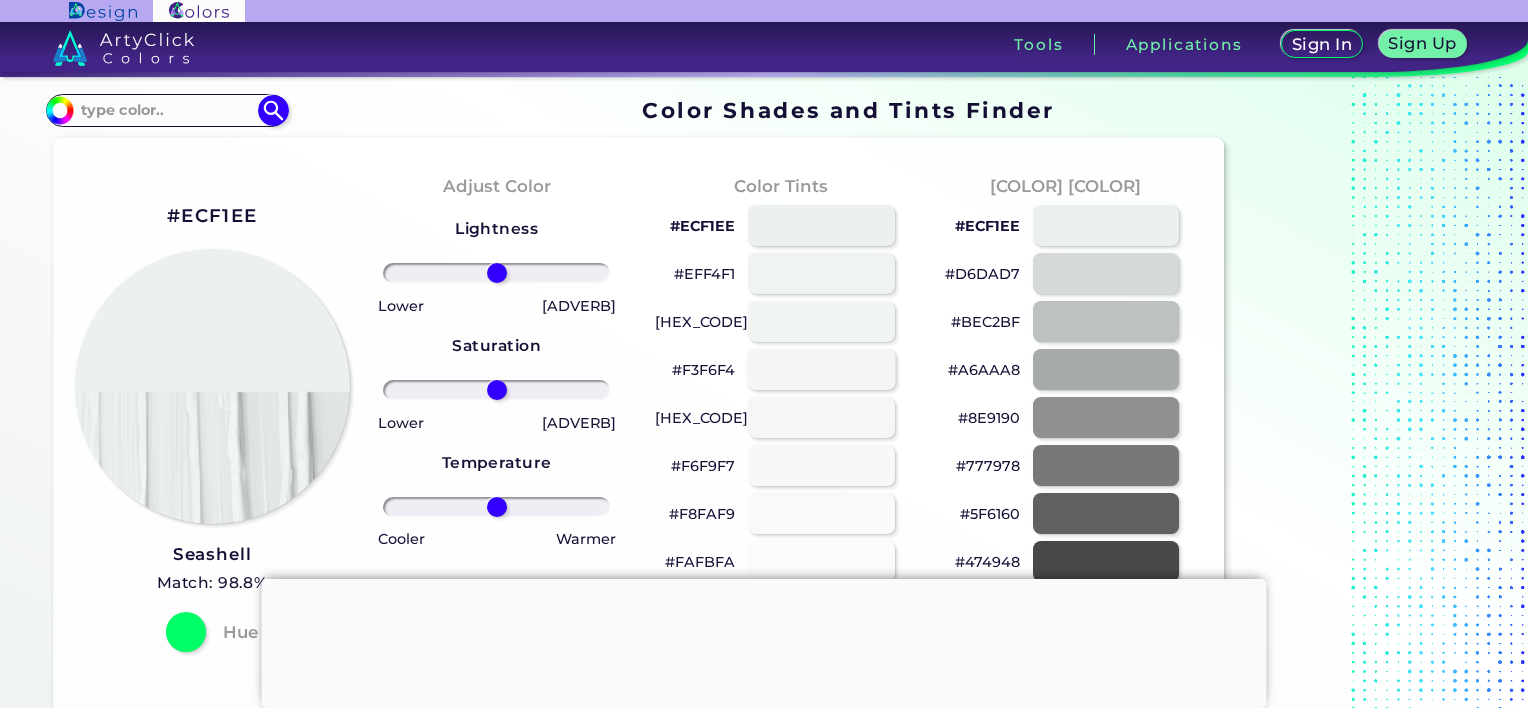 click at bounding box center (821, 369) 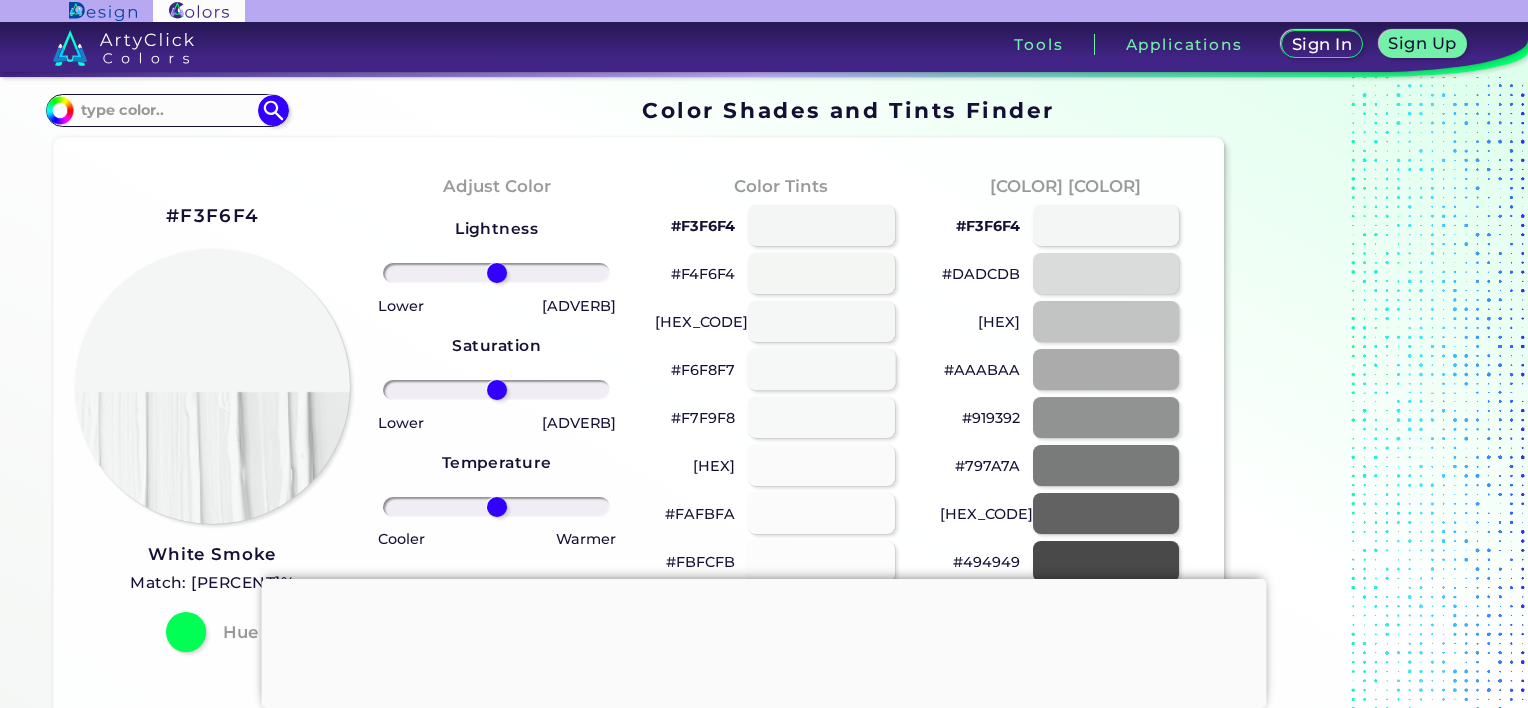click at bounding box center (821, 369) 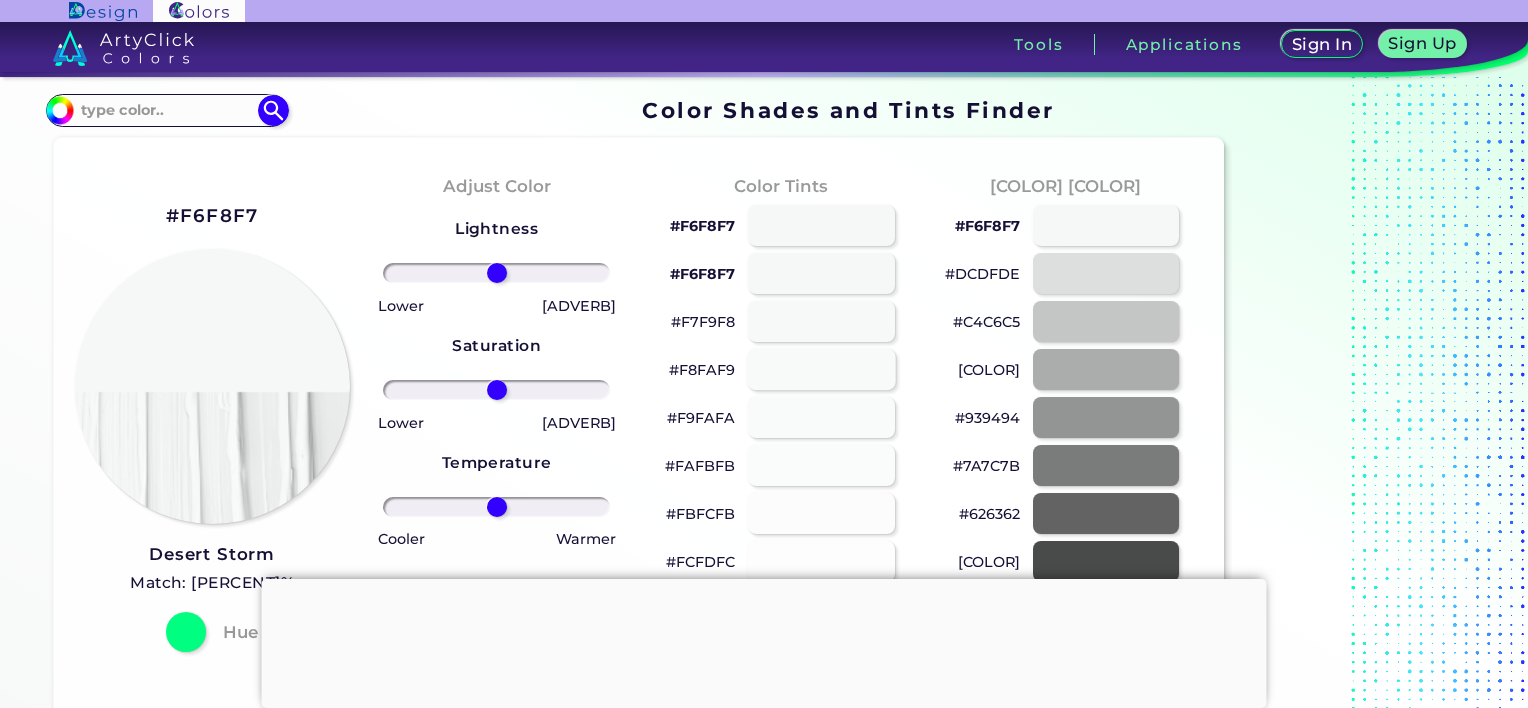 click at bounding box center (821, 369) 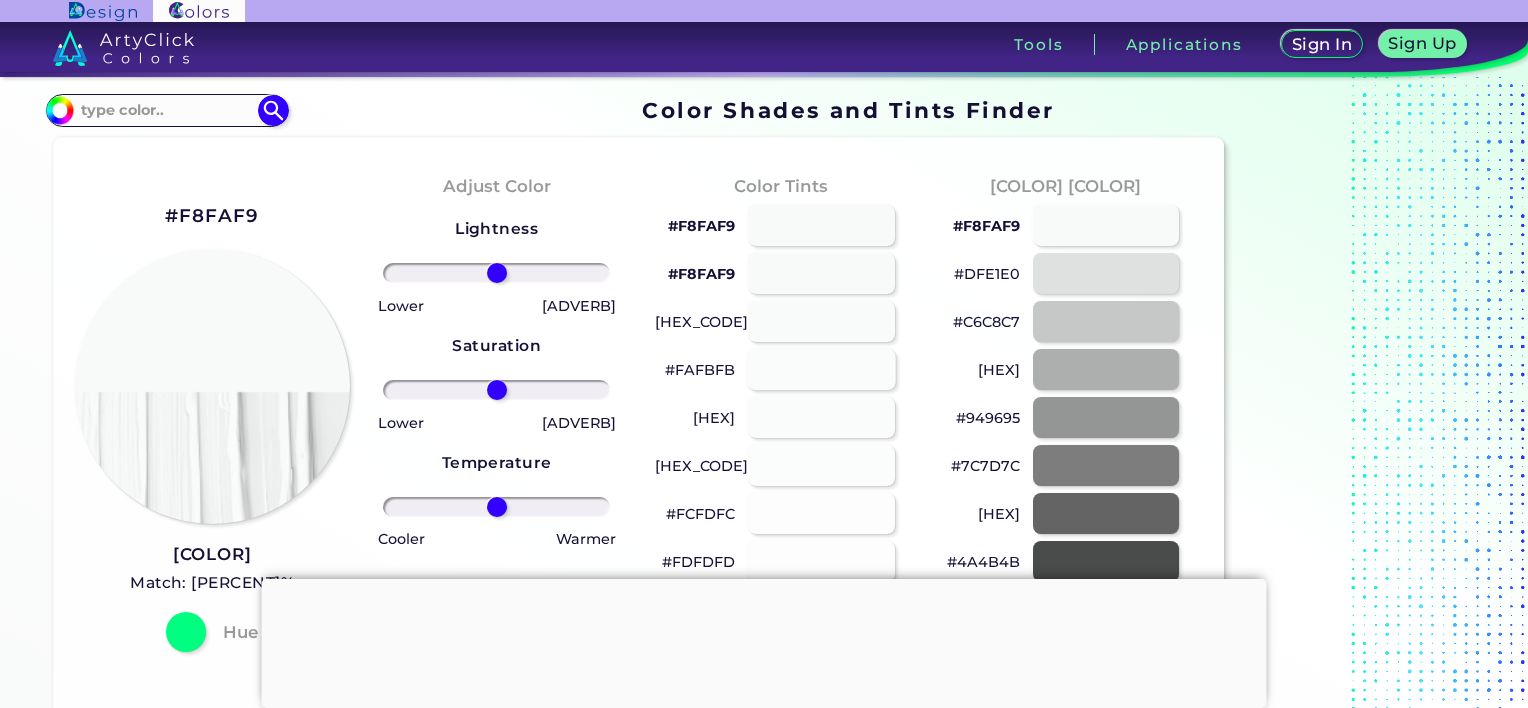 click at bounding box center [821, 369] 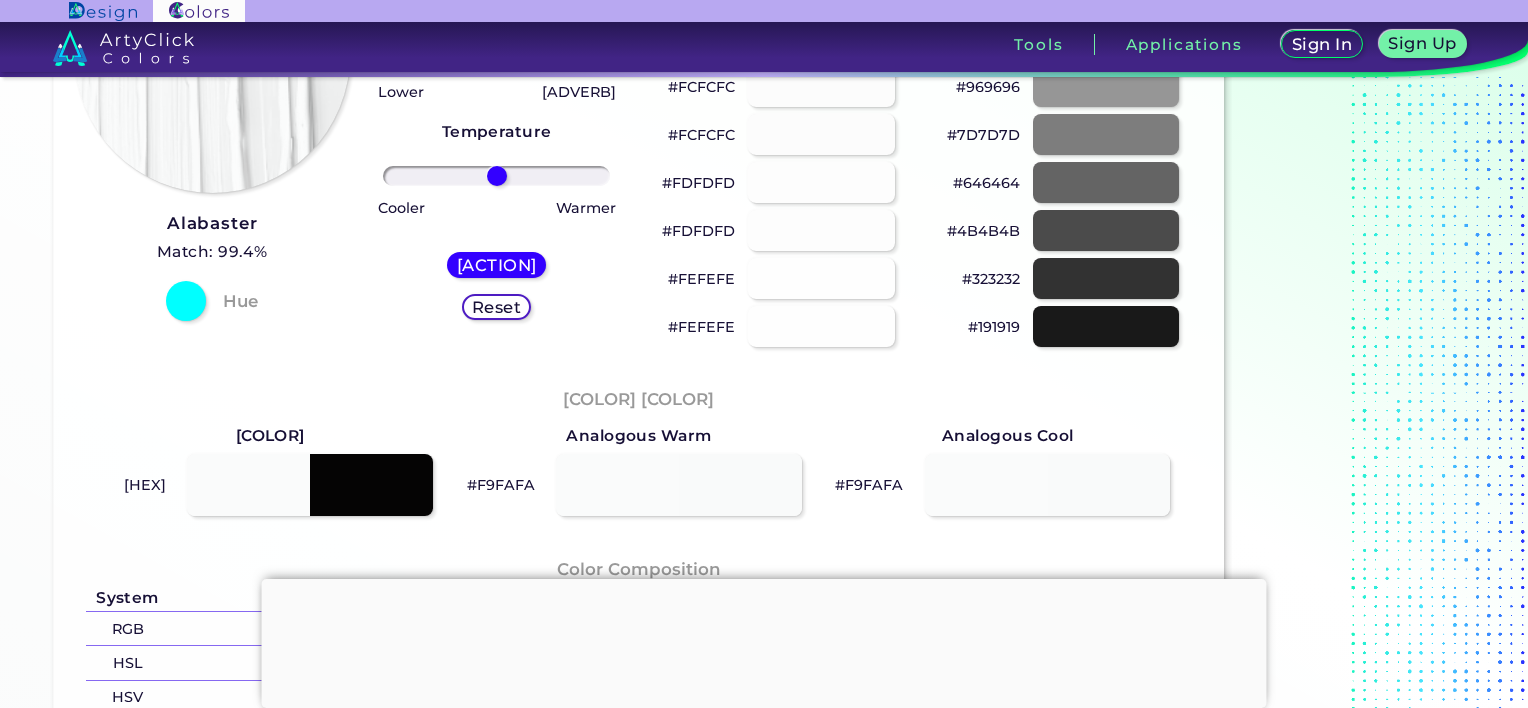 scroll, scrollTop: 0, scrollLeft: 0, axis: both 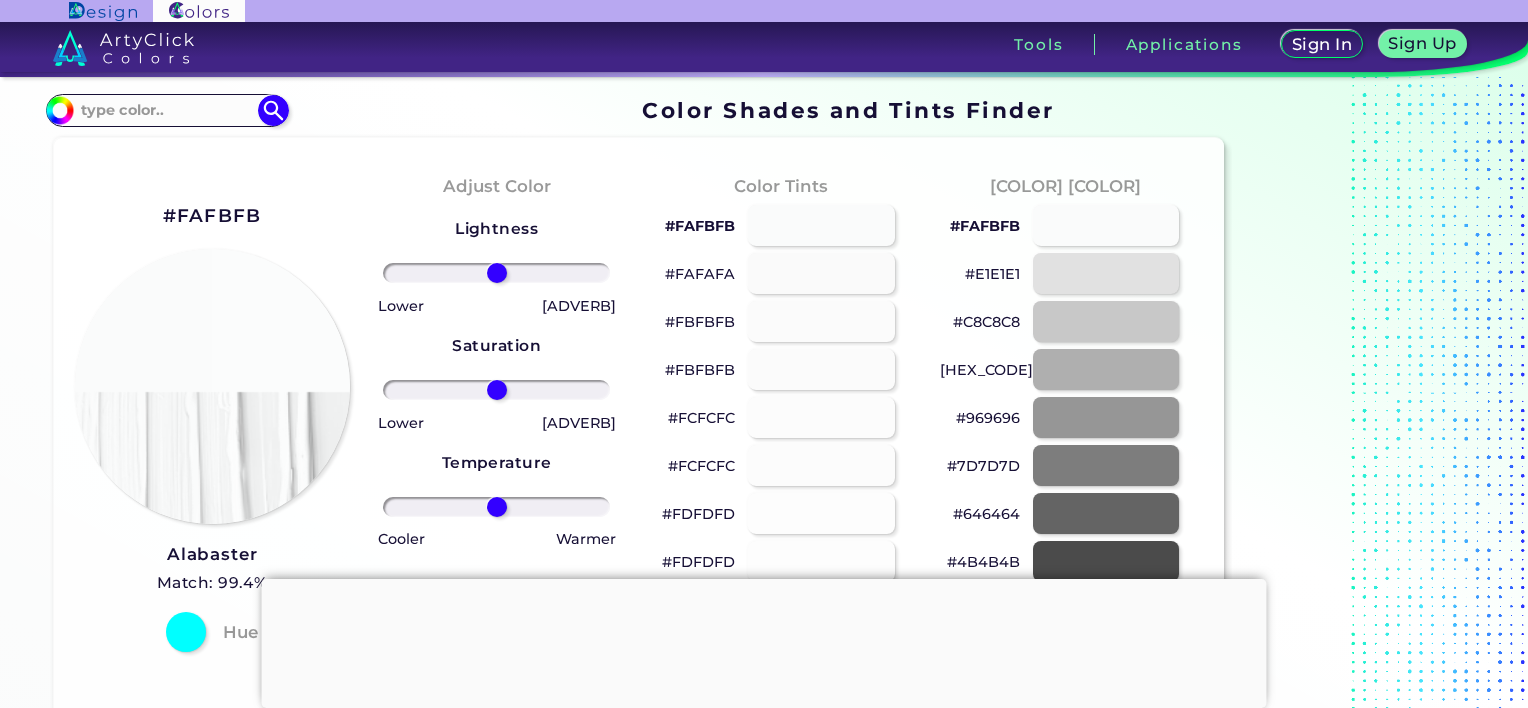 drag, startPoint x: 512, startPoint y: 267, endPoint x: 608, endPoint y: 282, distance: 97.16481 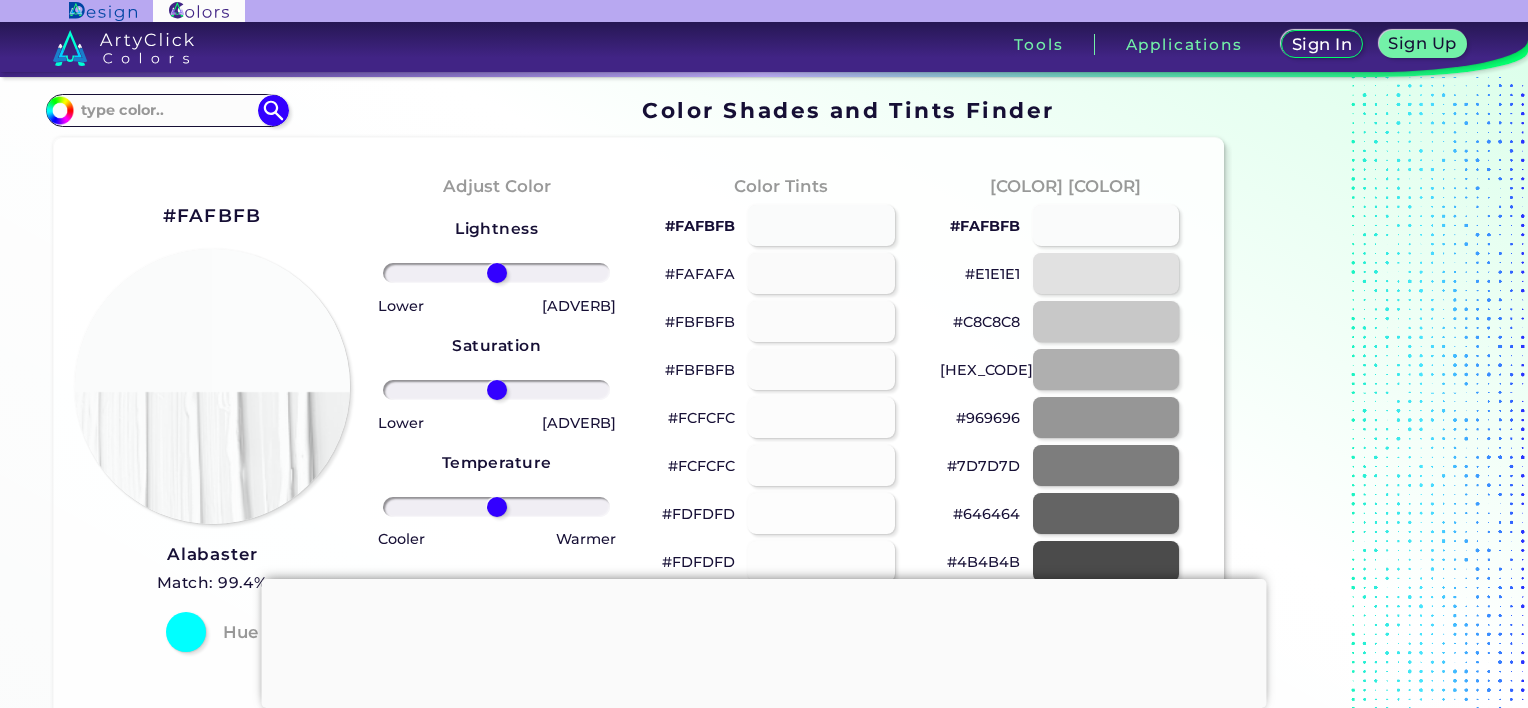 type on "[NUMBER]" 